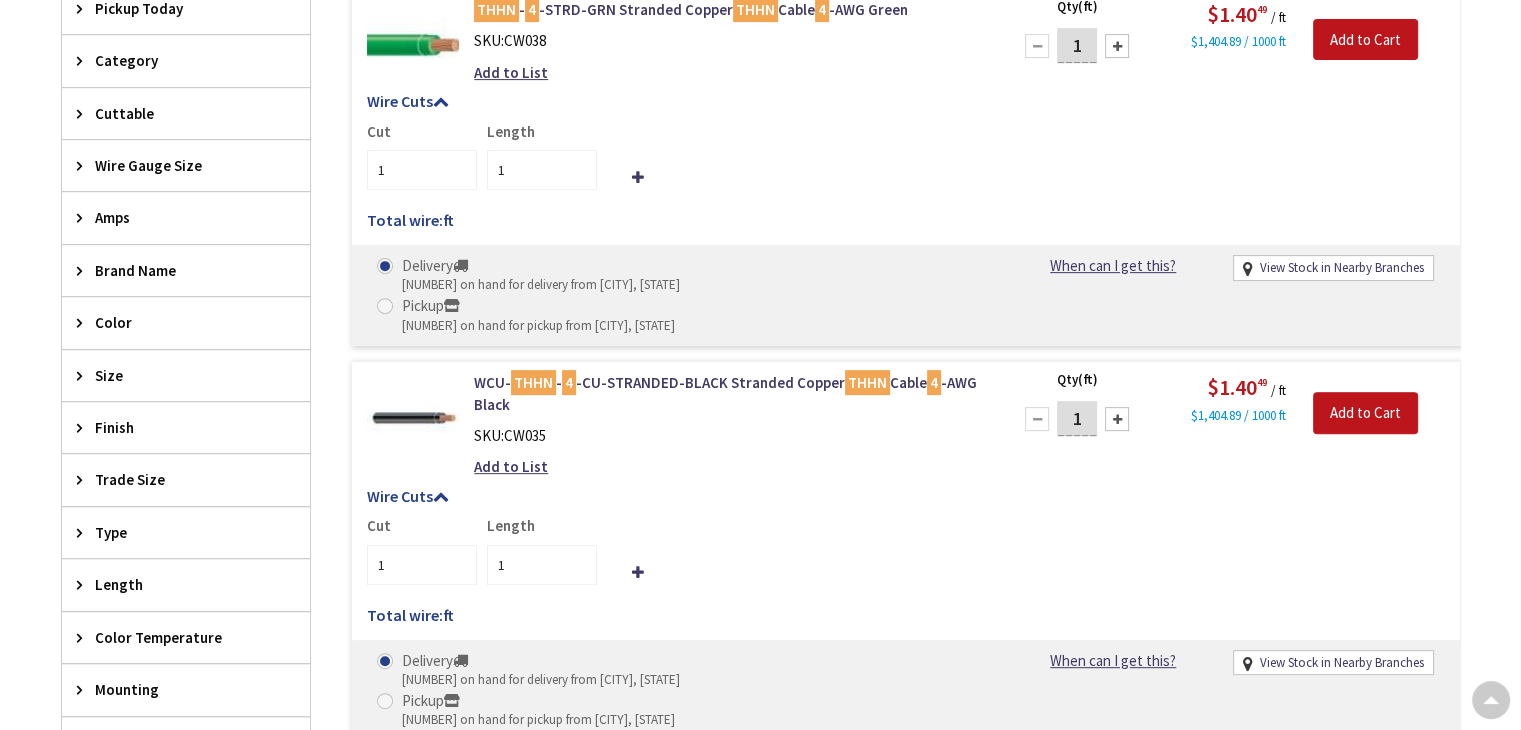 scroll, scrollTop: 691, scrollLeft: 0, axis: vertical 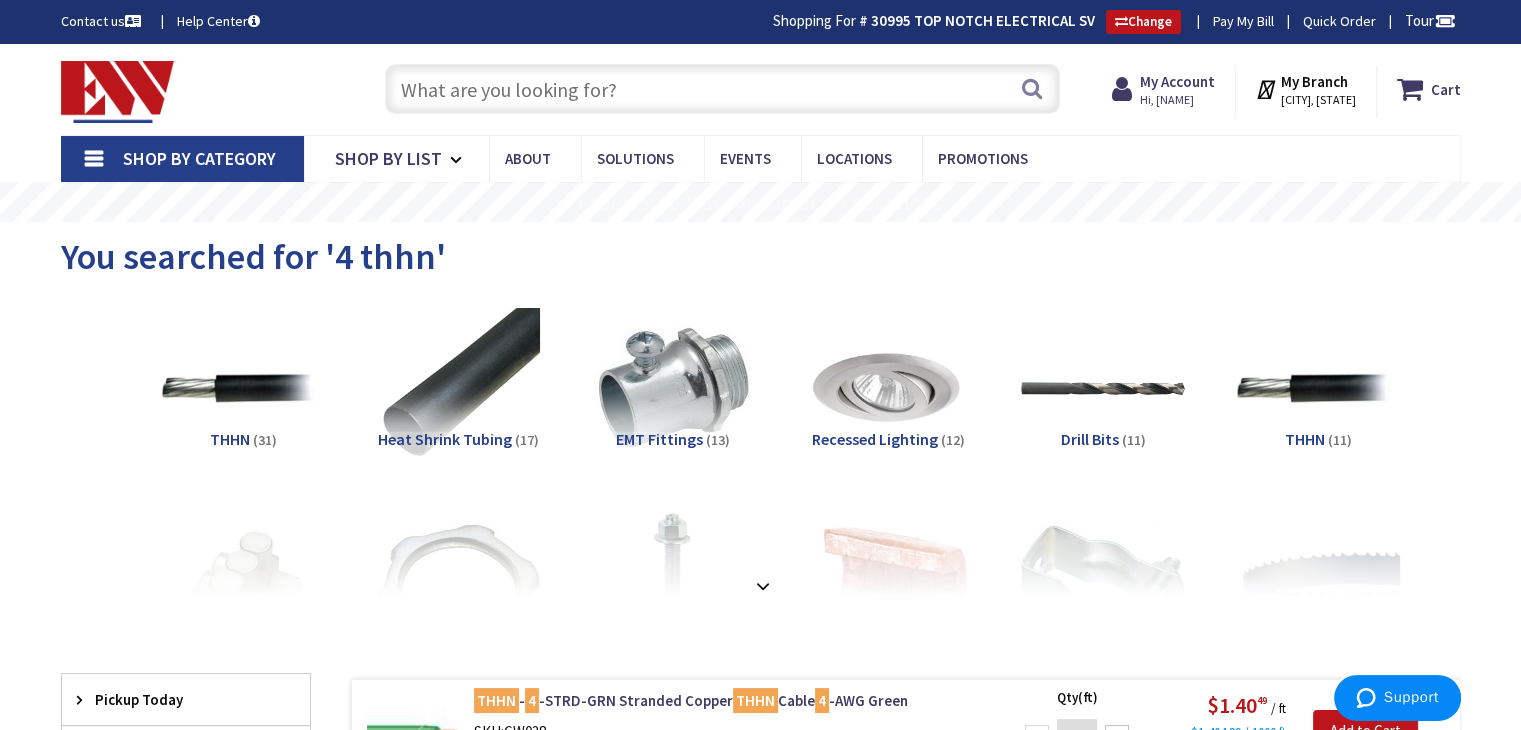 click at bounding box center [722, 89] 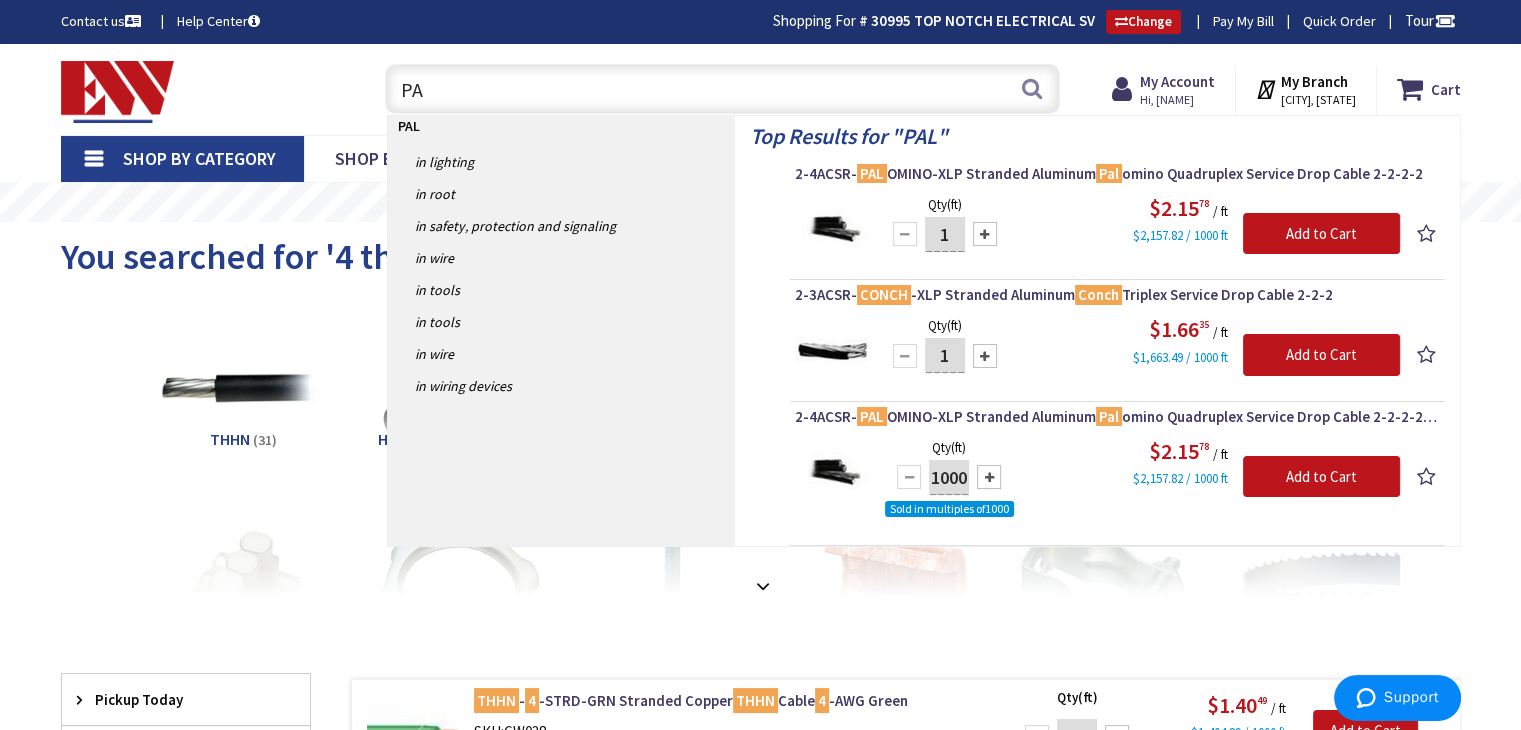 type on "P" 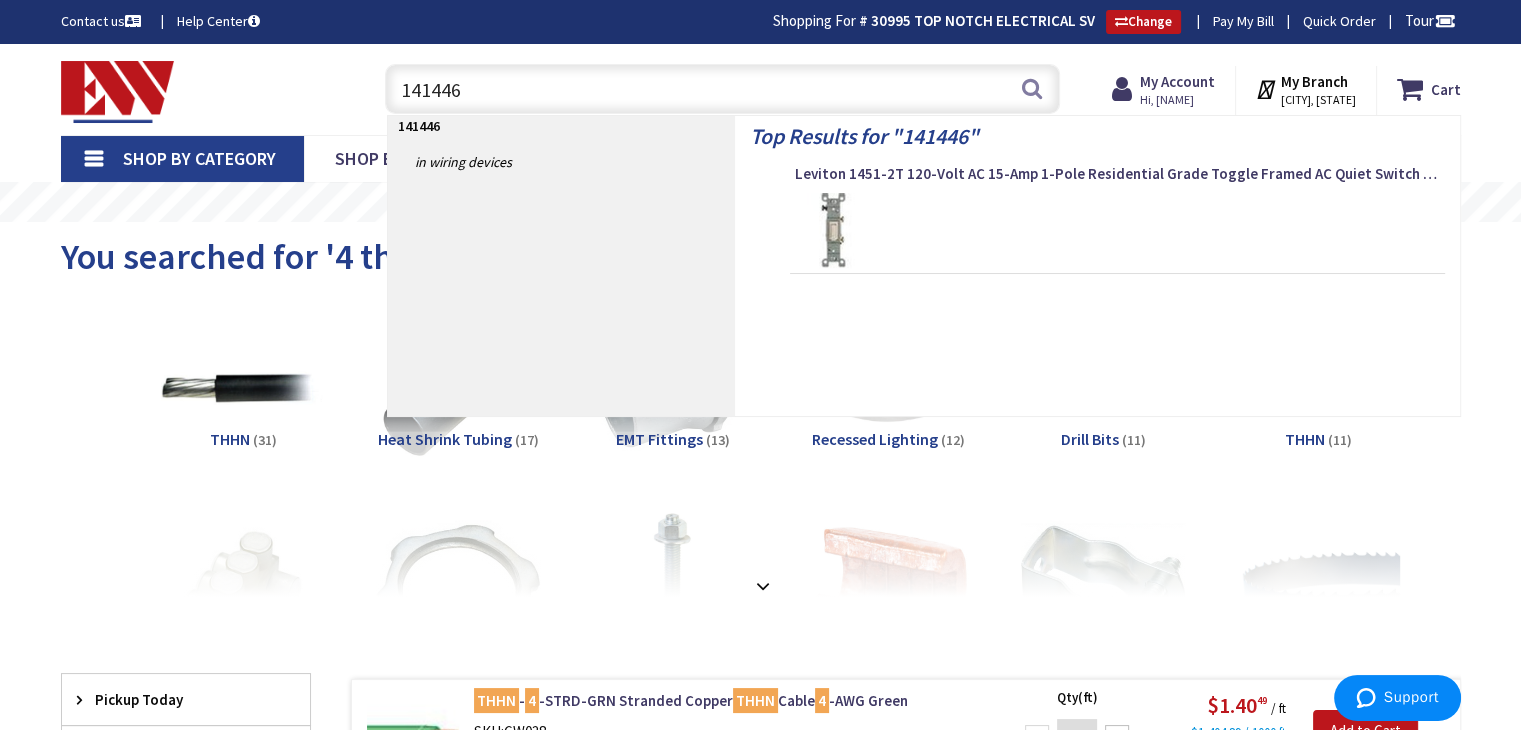 type on "[NUMBER]" 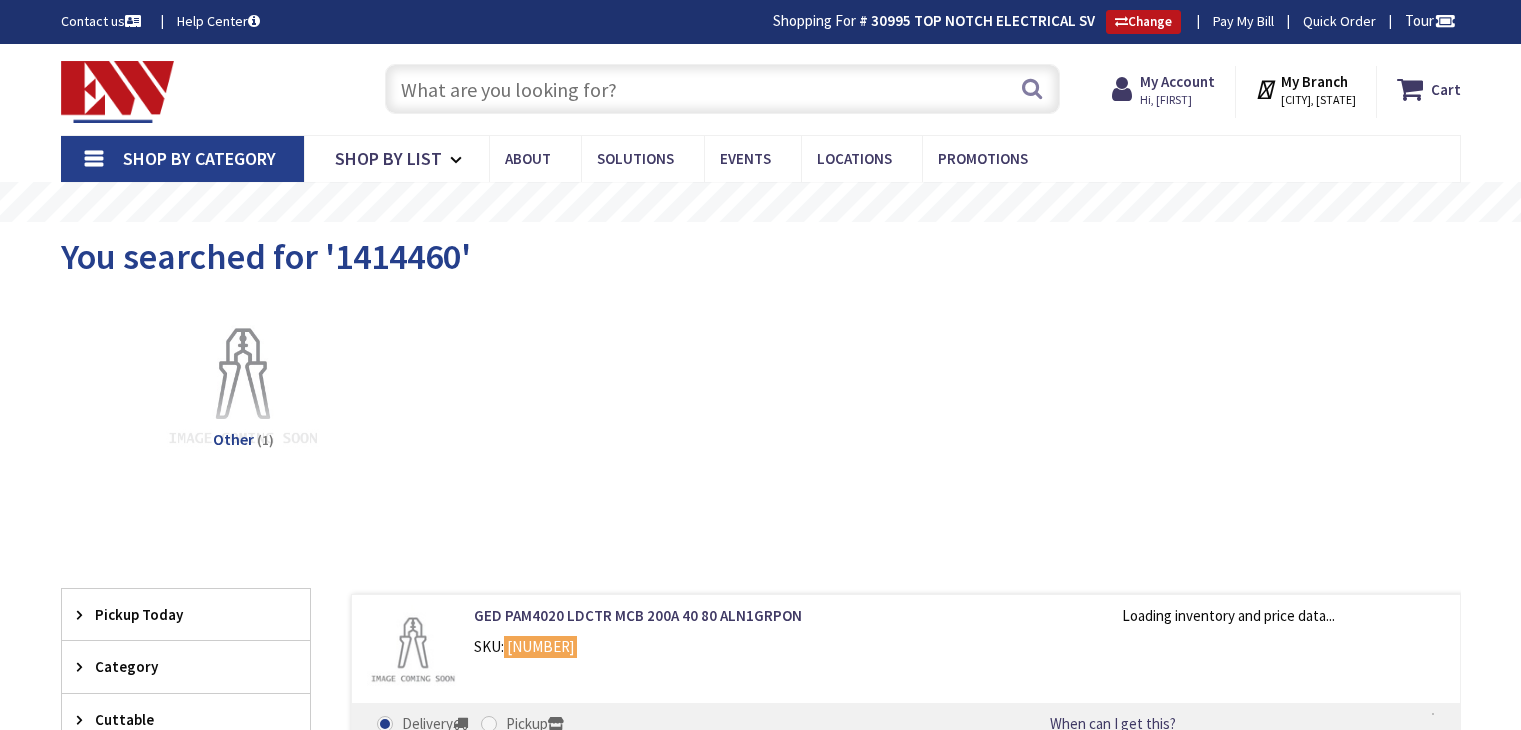 scroll, scrollTop: 0, scrollLeft: 0, axis: both 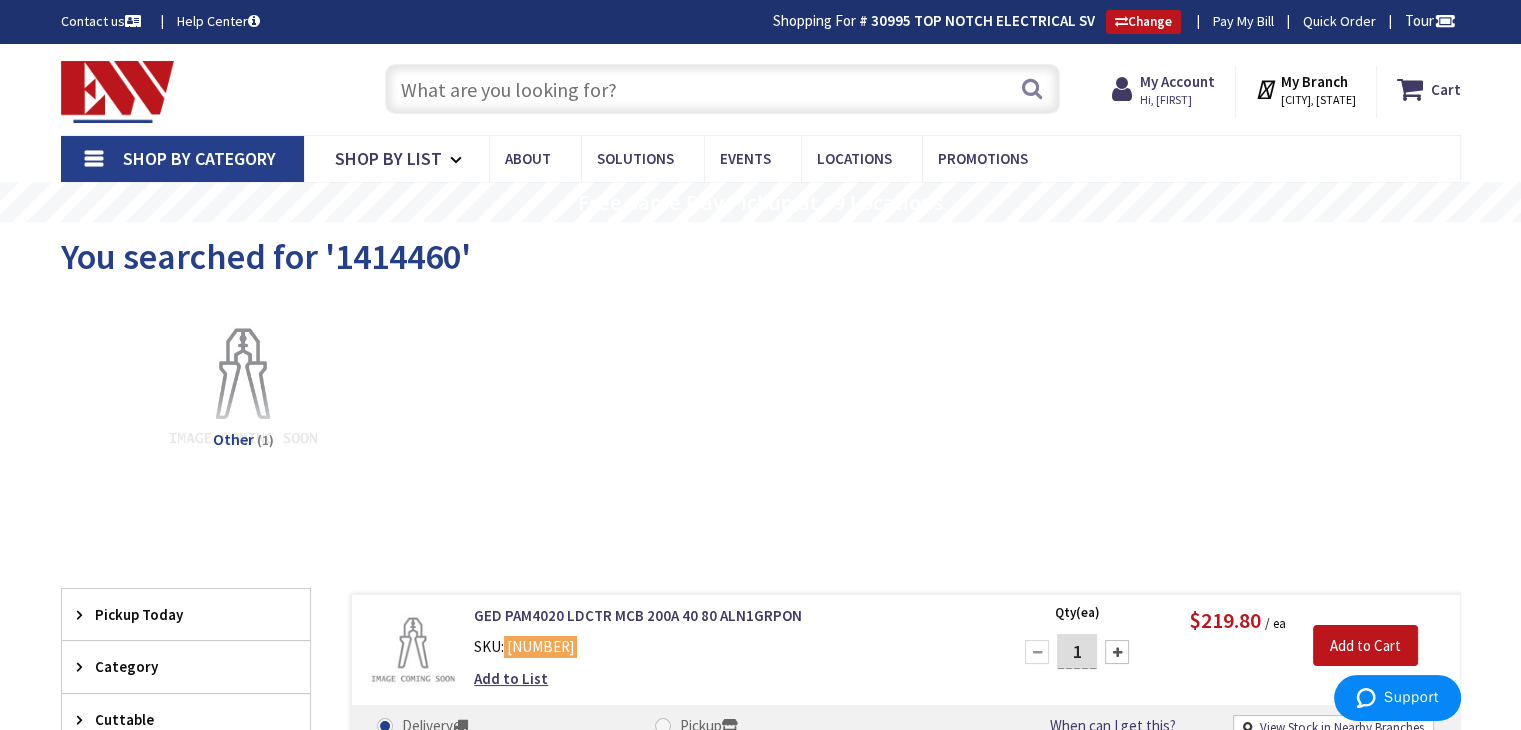 click at bounding box center [722, 89] 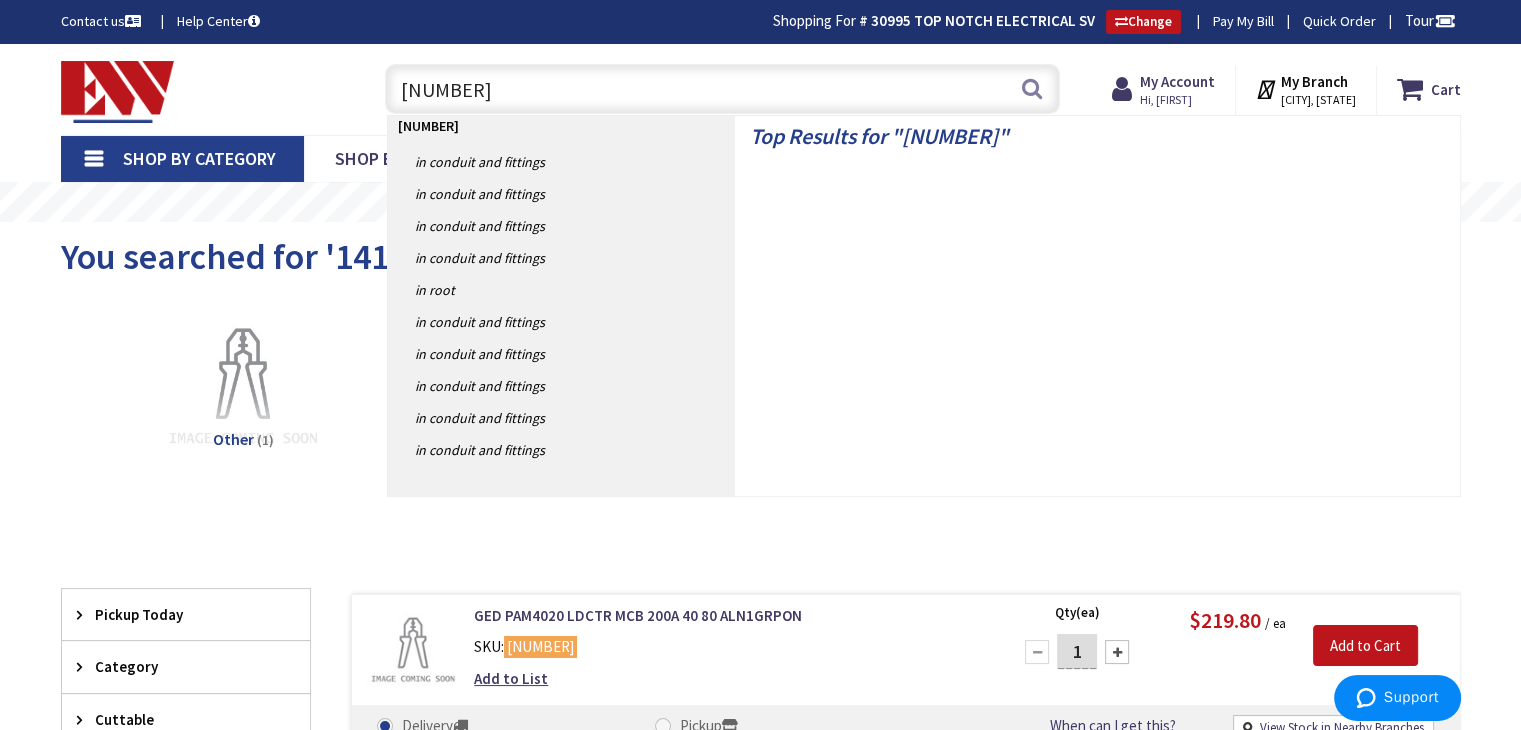 type on "[NUMBER]" 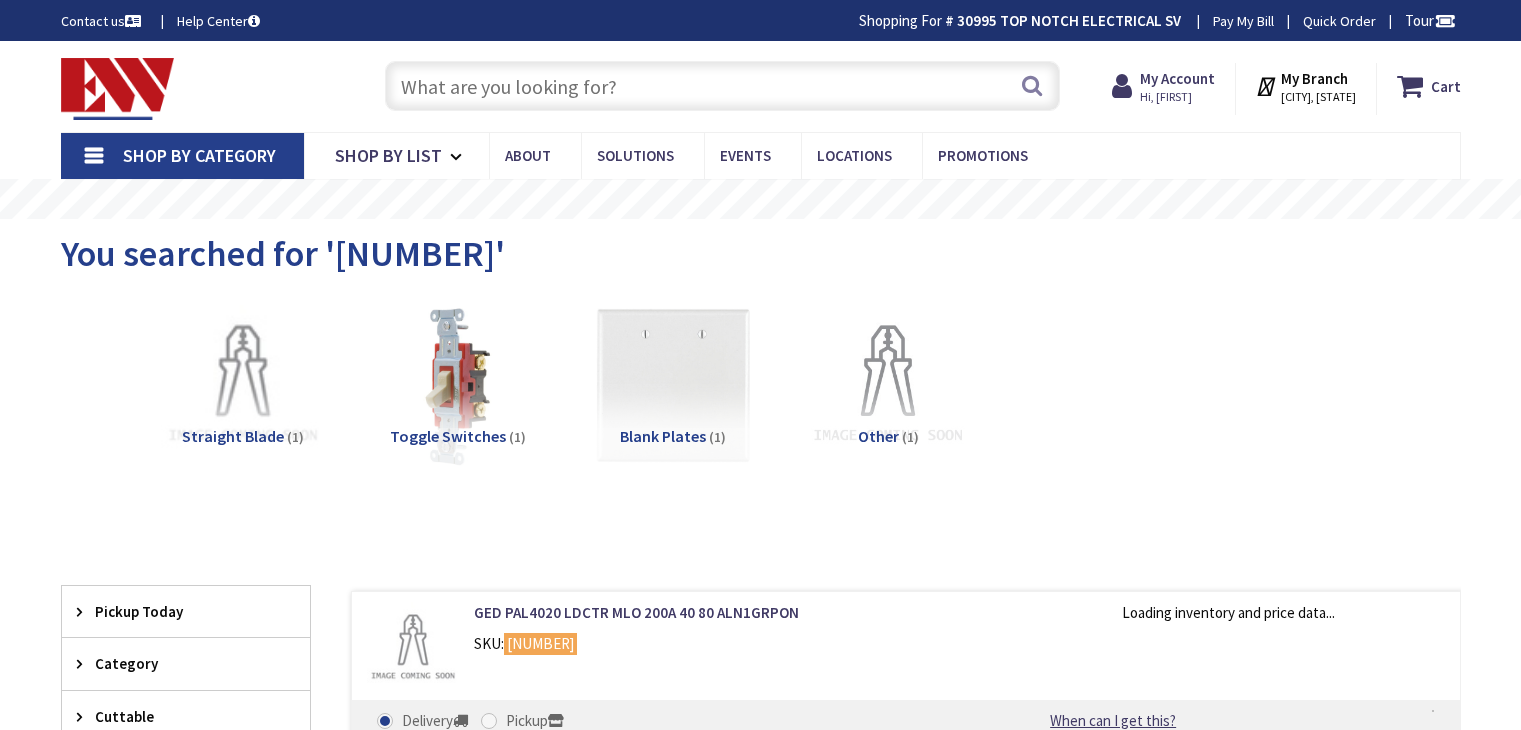 scroll, scrollTop: 0, scrollLeft: 0, axis: both 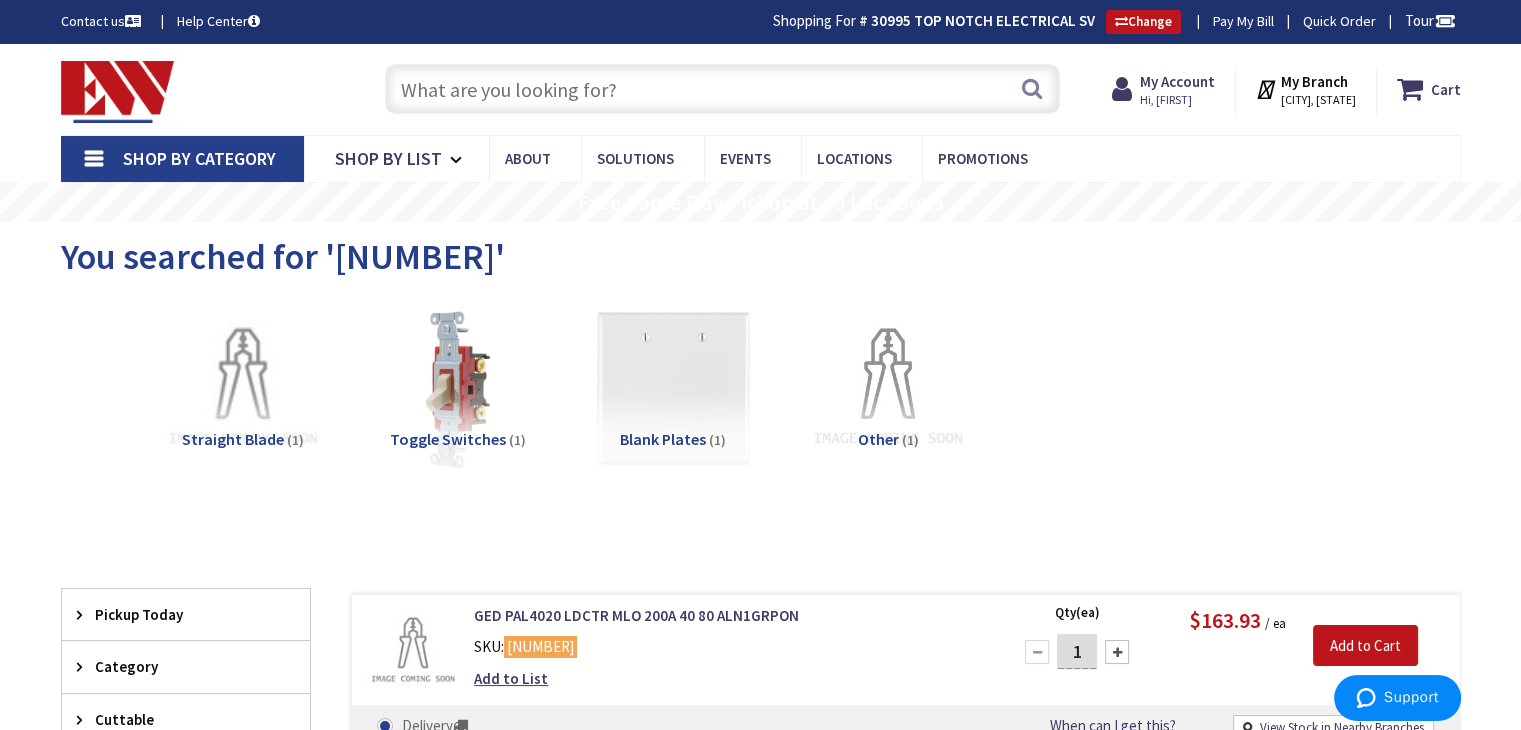 click at bounding box center (722, 89) 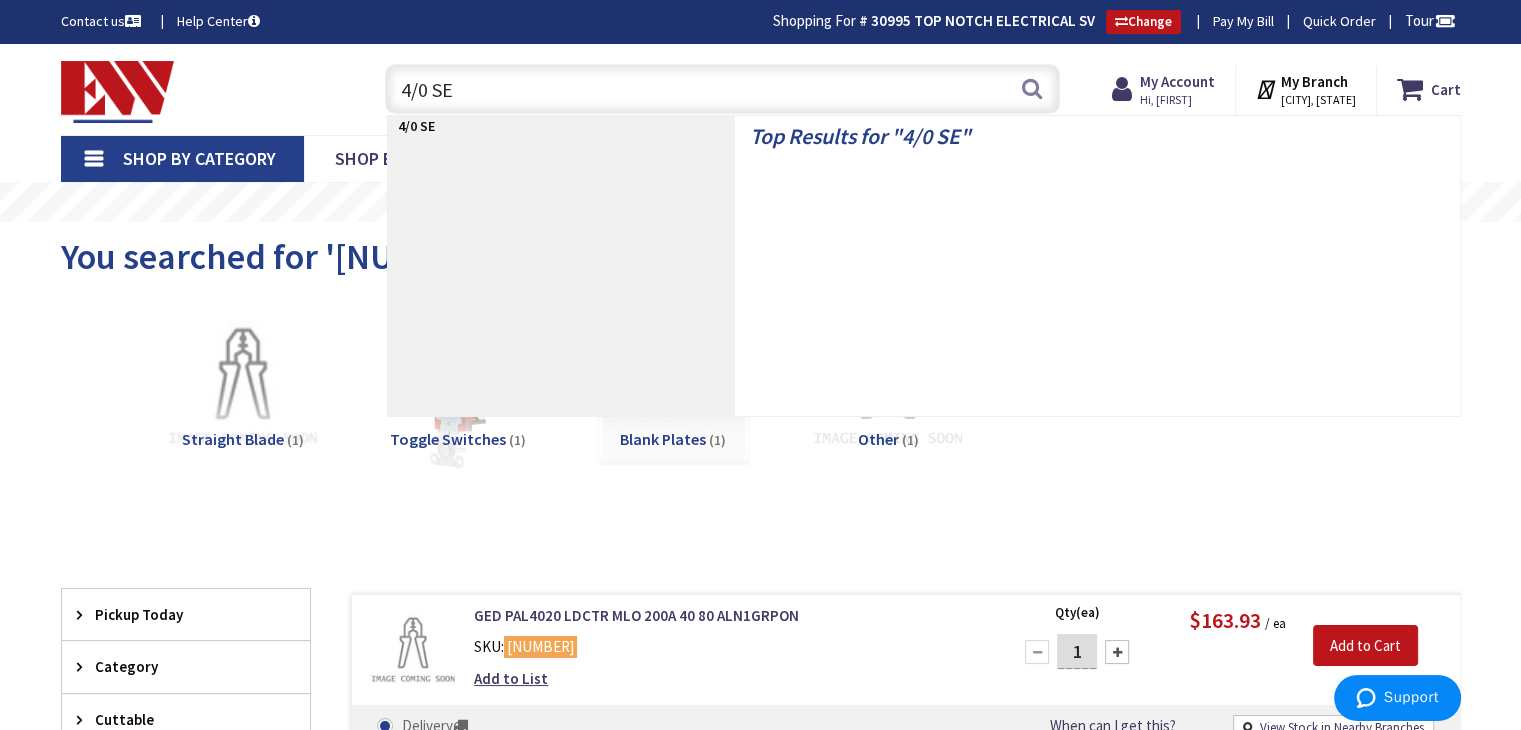 type on "4/0 SER" 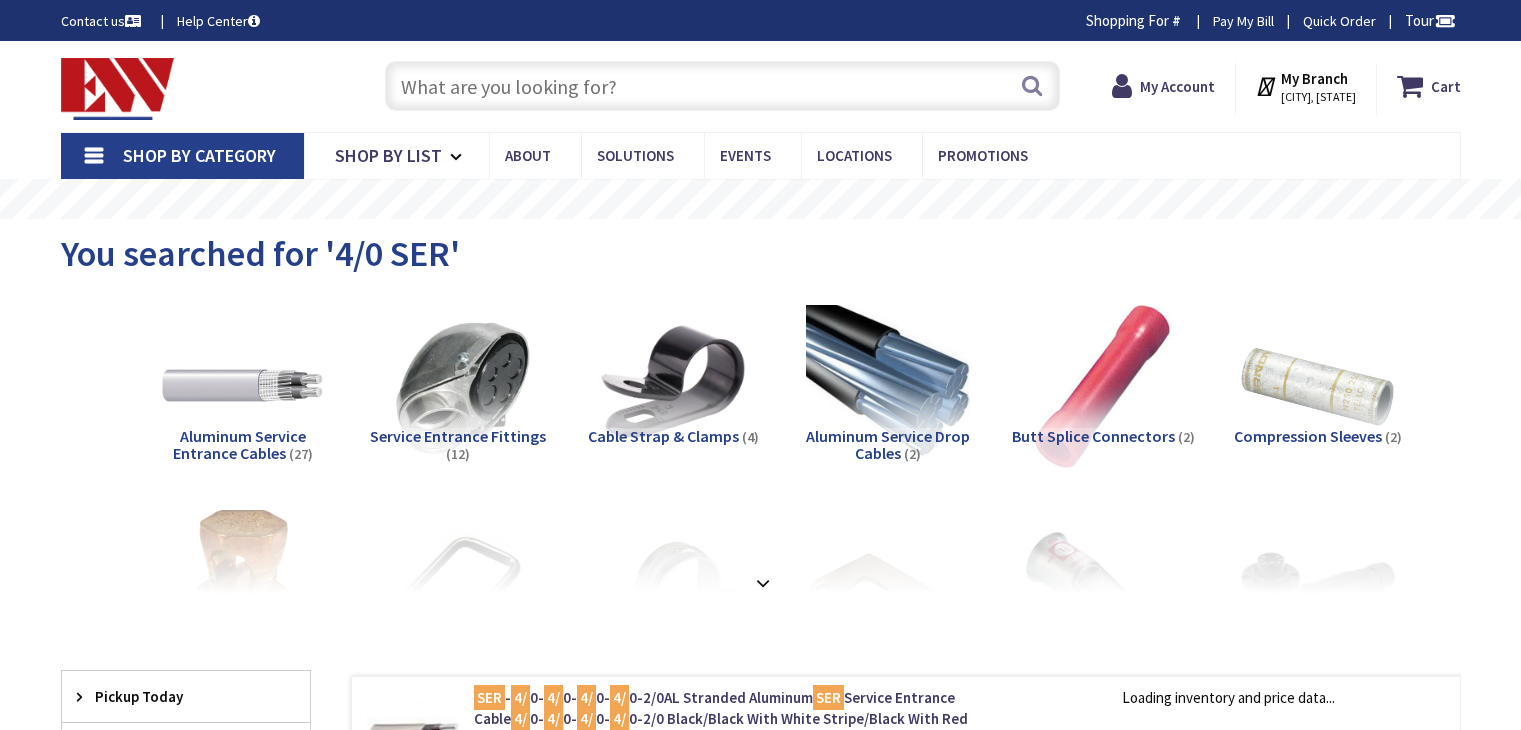 scroll, scrollTop: 0, scrollLeft: 0, axis: both 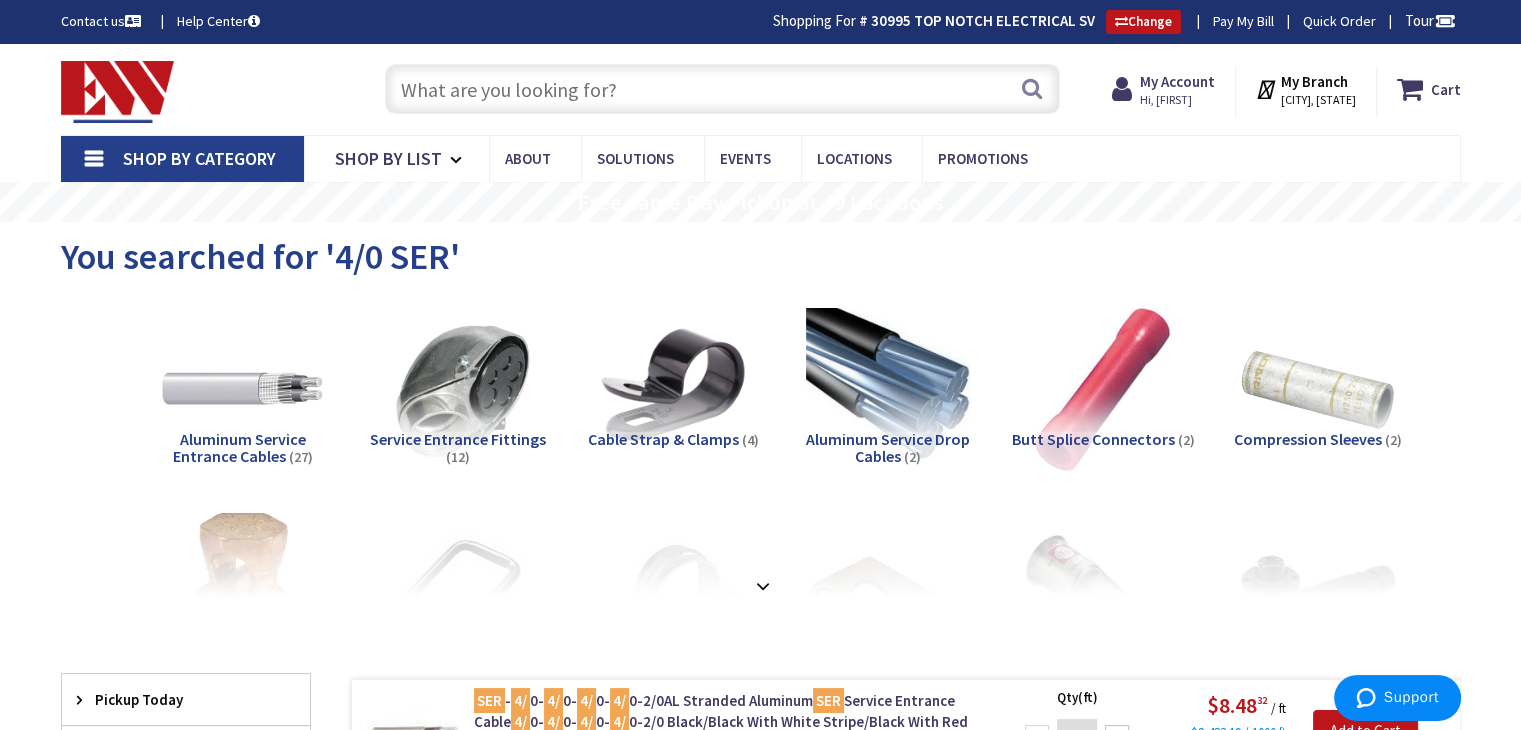 click at bounding box center [722, 89] 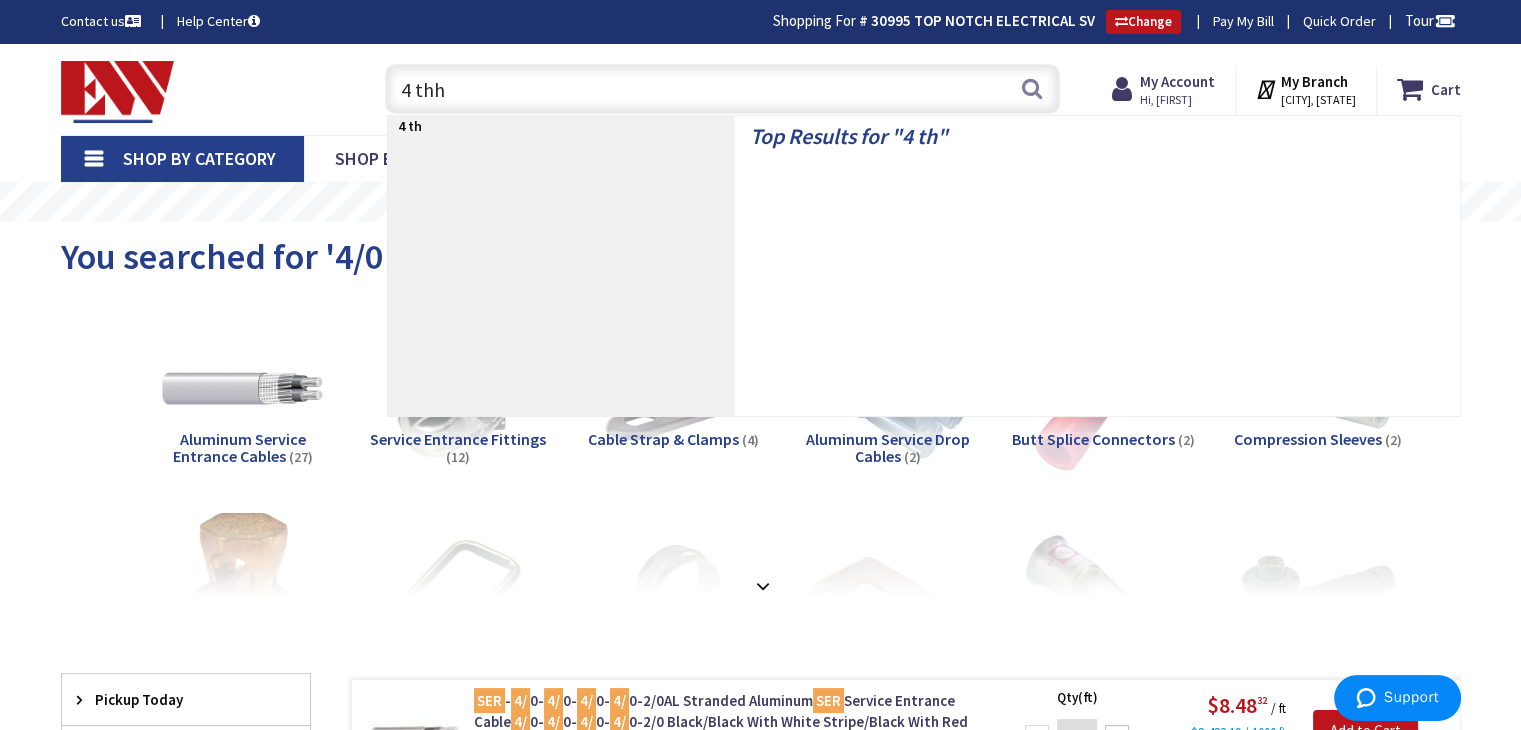 type on "4 thhn" 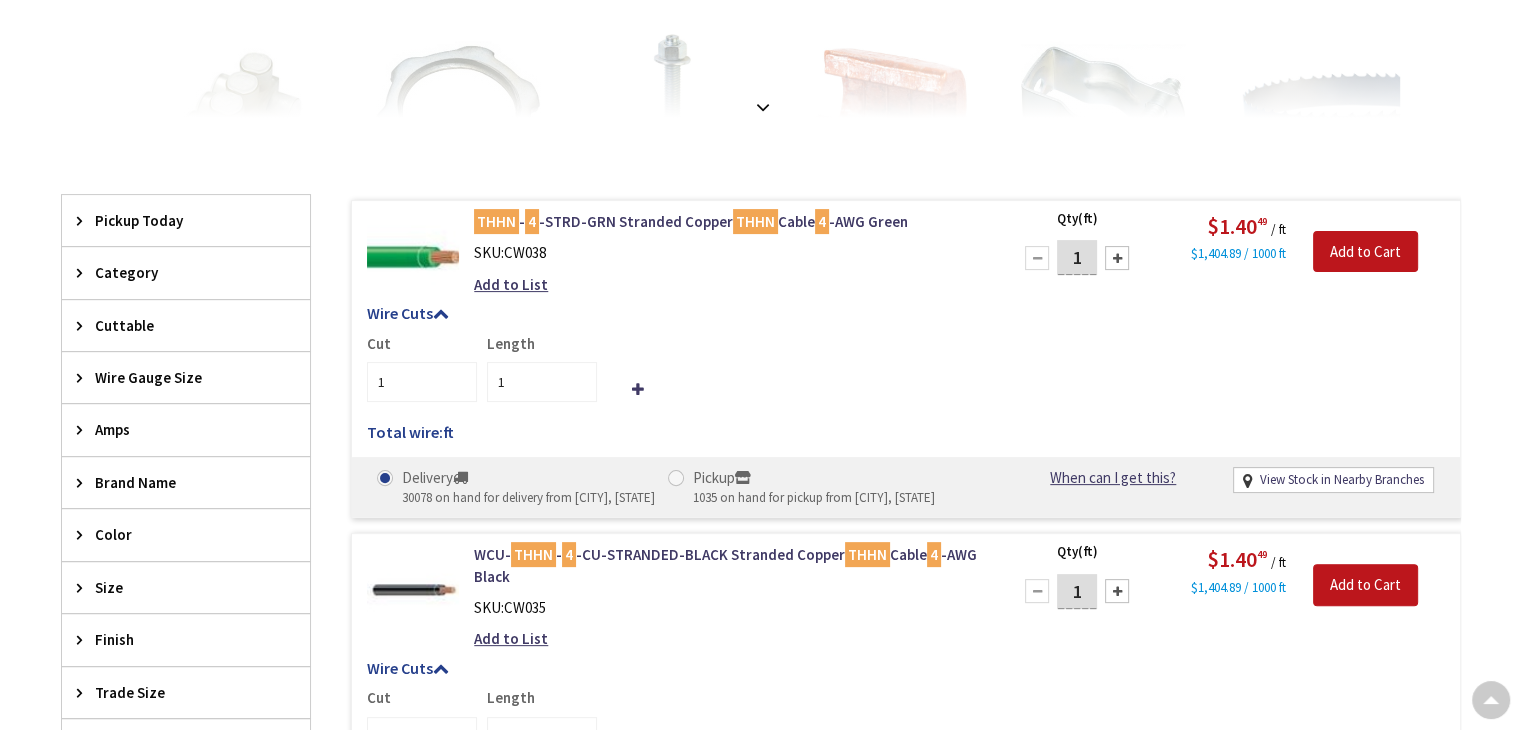 scroll, scrollTop: 551, scrollLeft: 0, axis: vertical 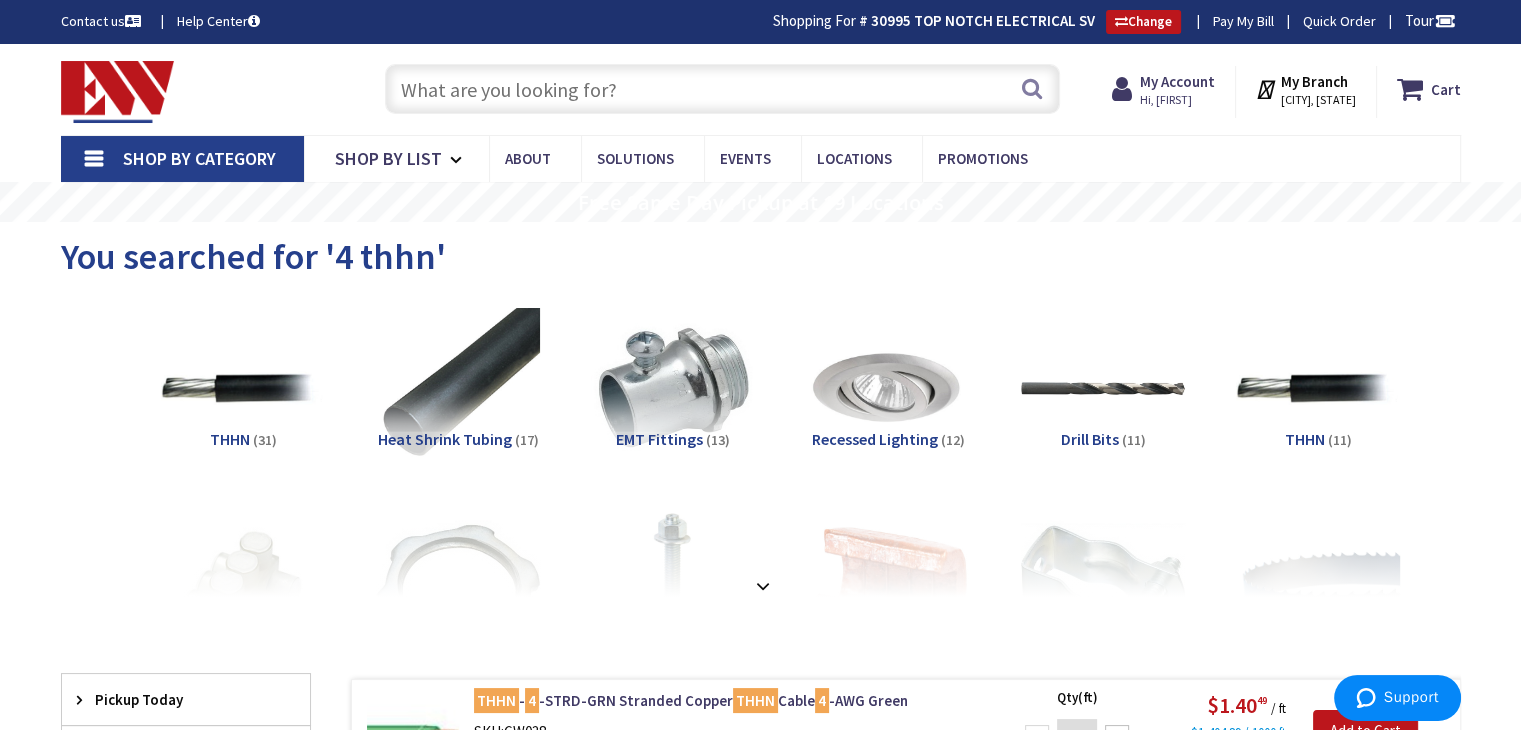 click at bounding box center [722, 89] 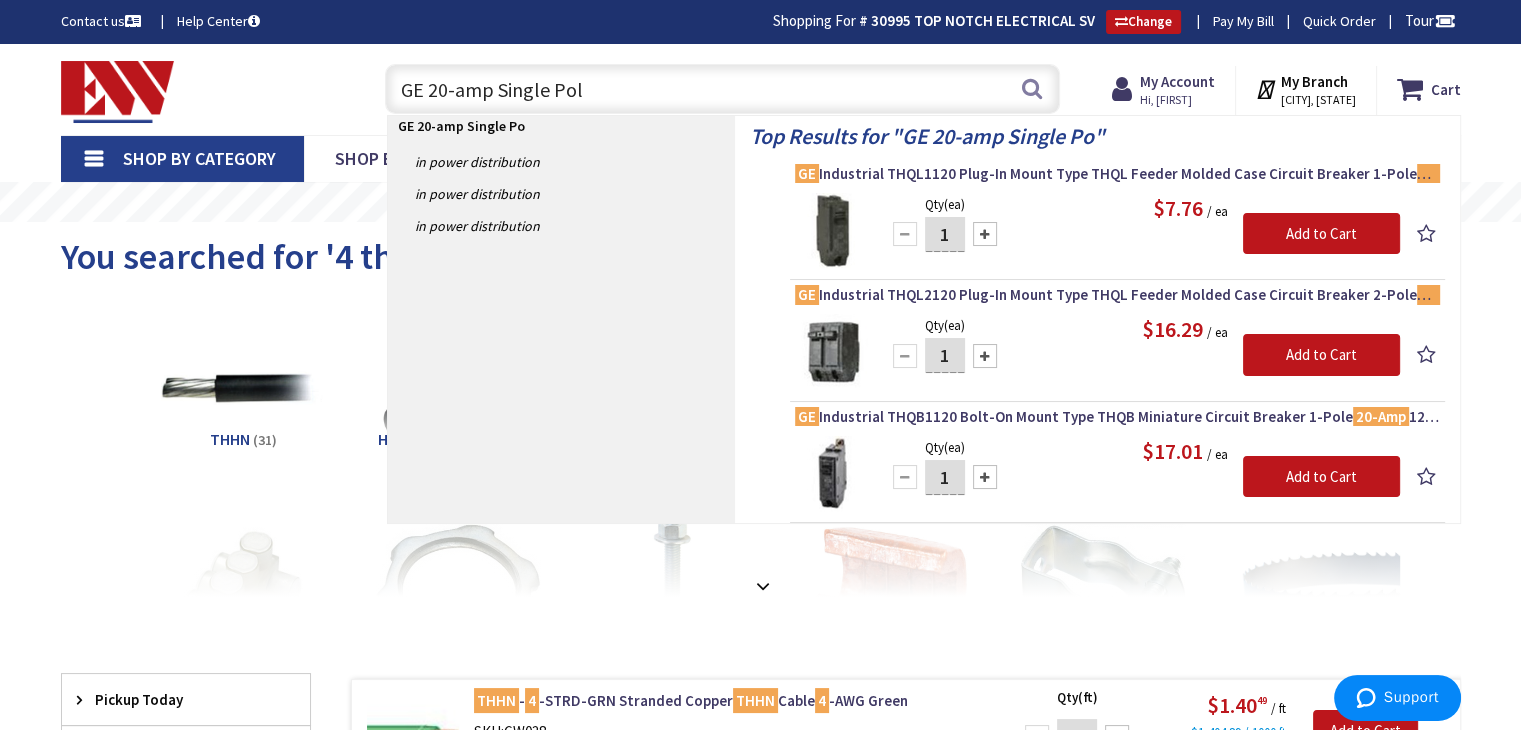 type on "GE 20-amp Single Pole" 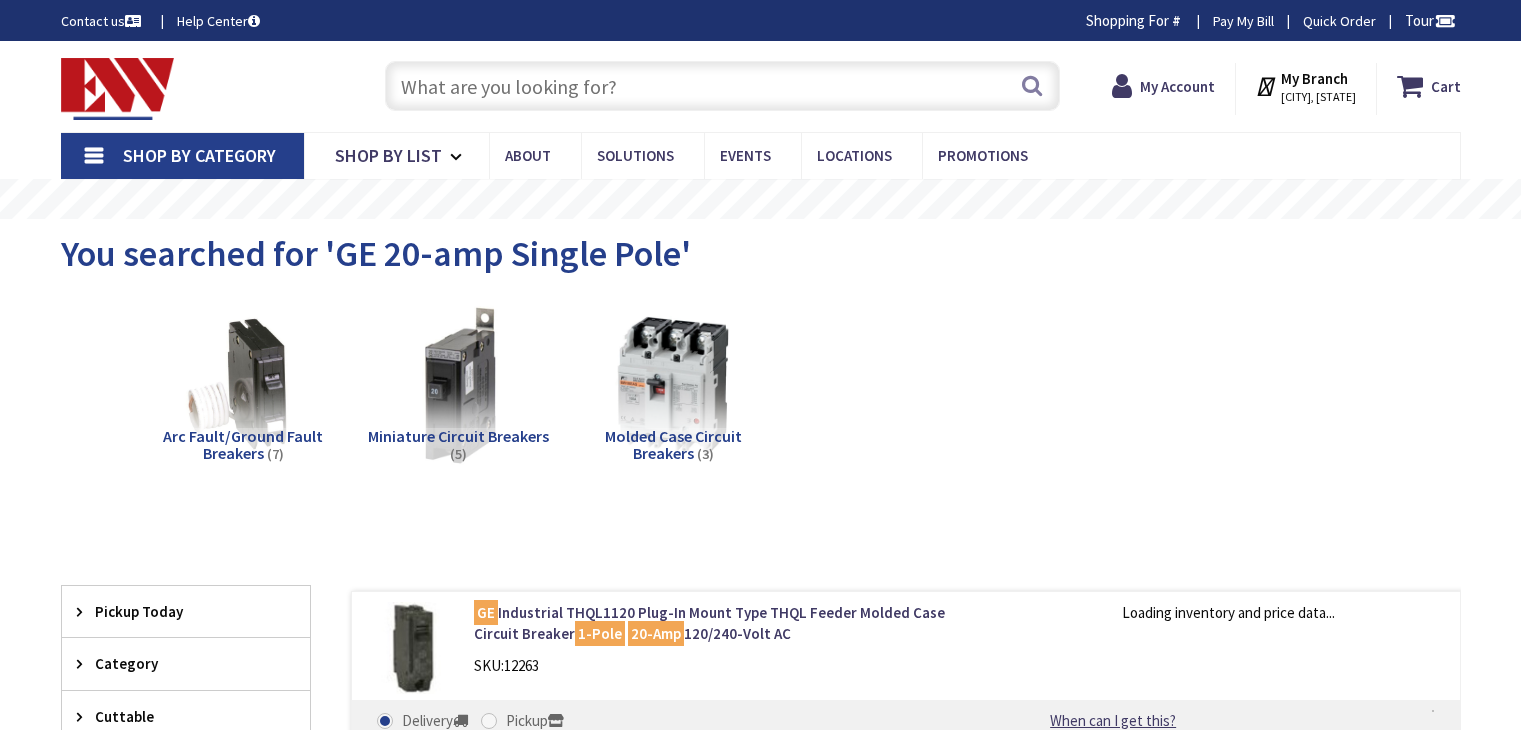scroll, scrollTop: 0, scrollLeft: 0, axis: both 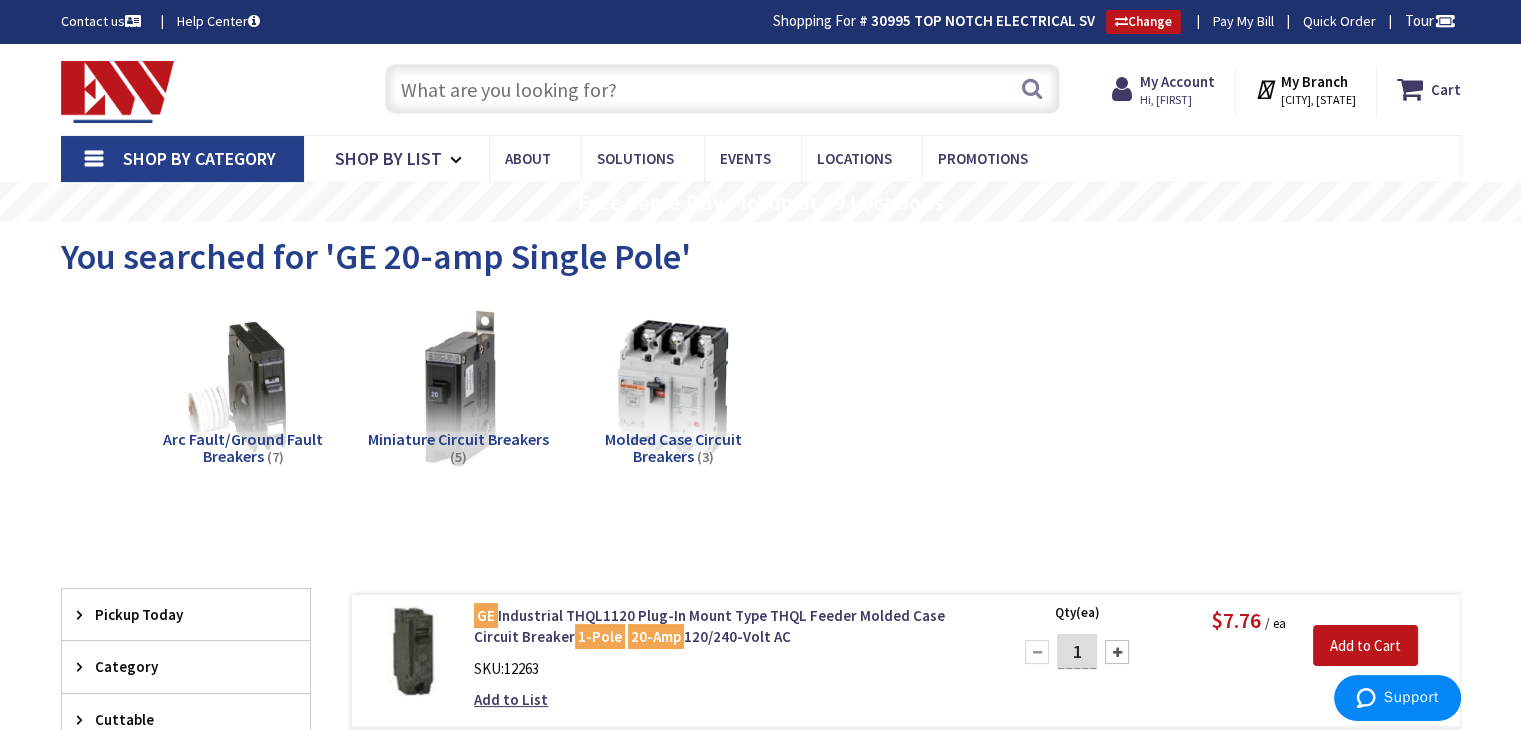 click at bounding box center (722, 89) 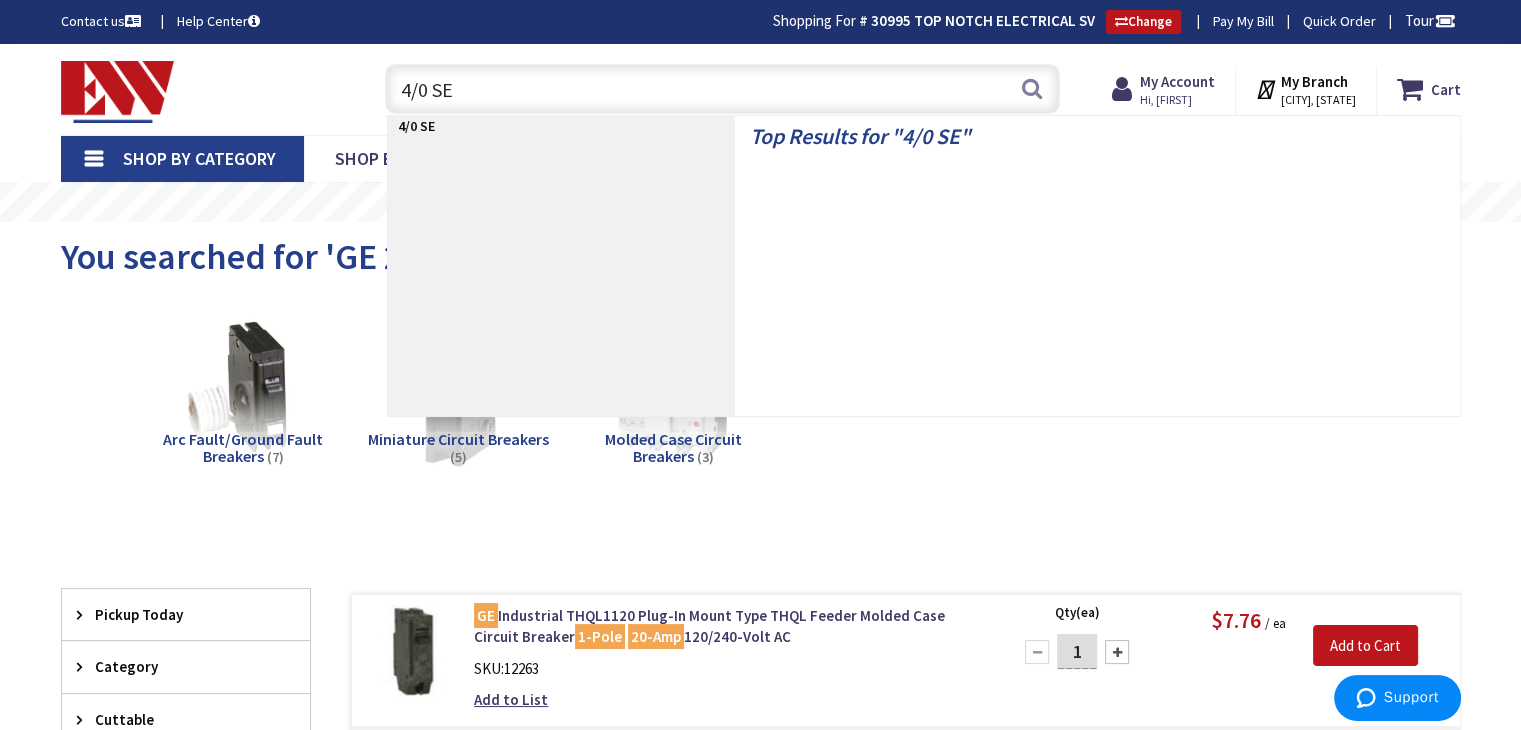 type on "4/0 SER" 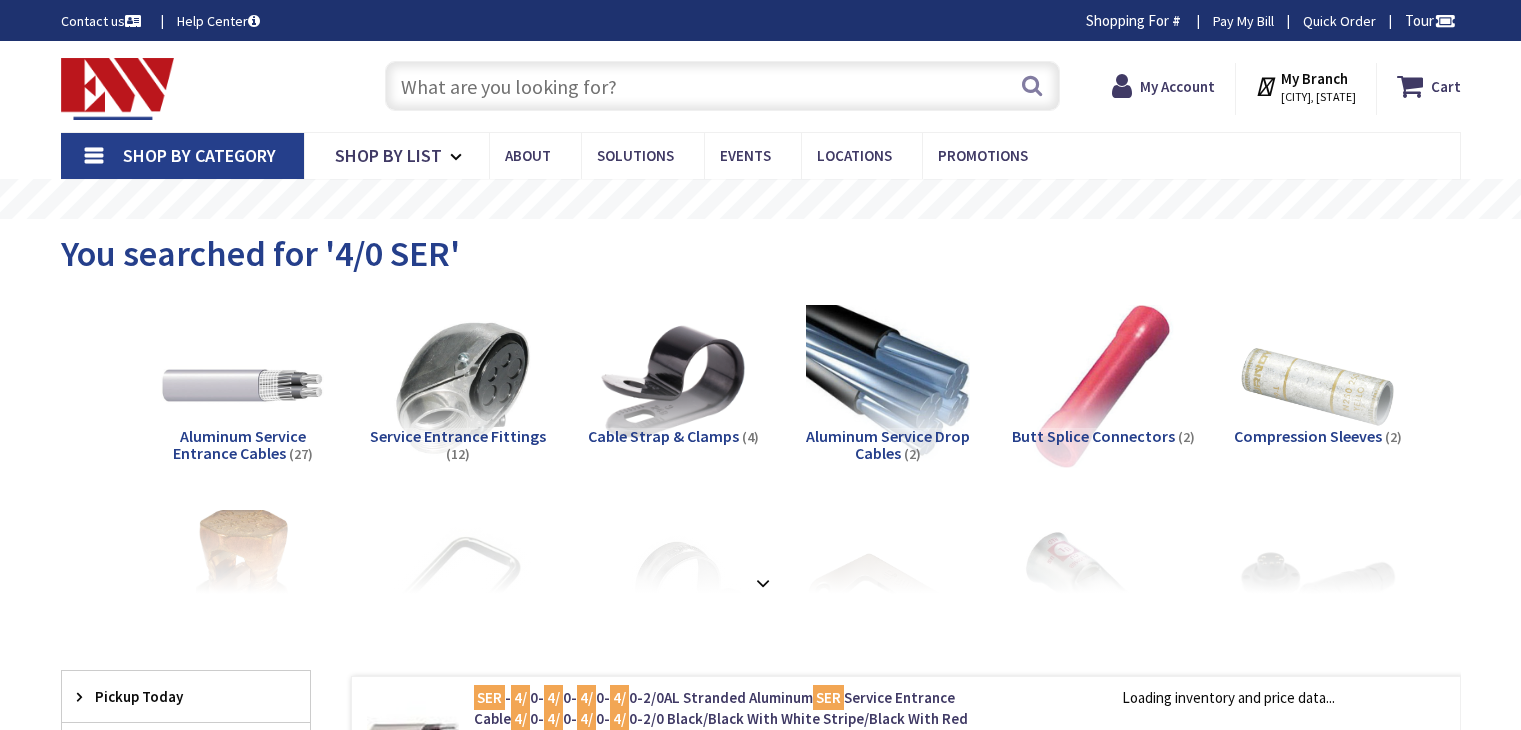 scroll, scrollTop: 0, scrollLeft: 0, axis: both 